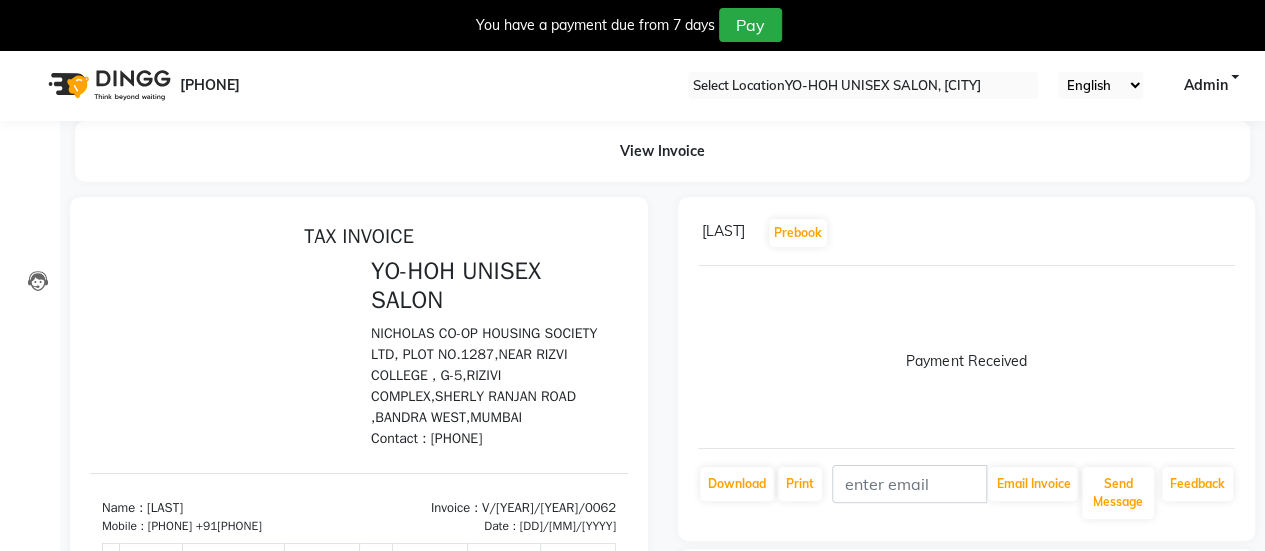 scroll, scrollTop: 0, scrollLeft: 0, axis: both 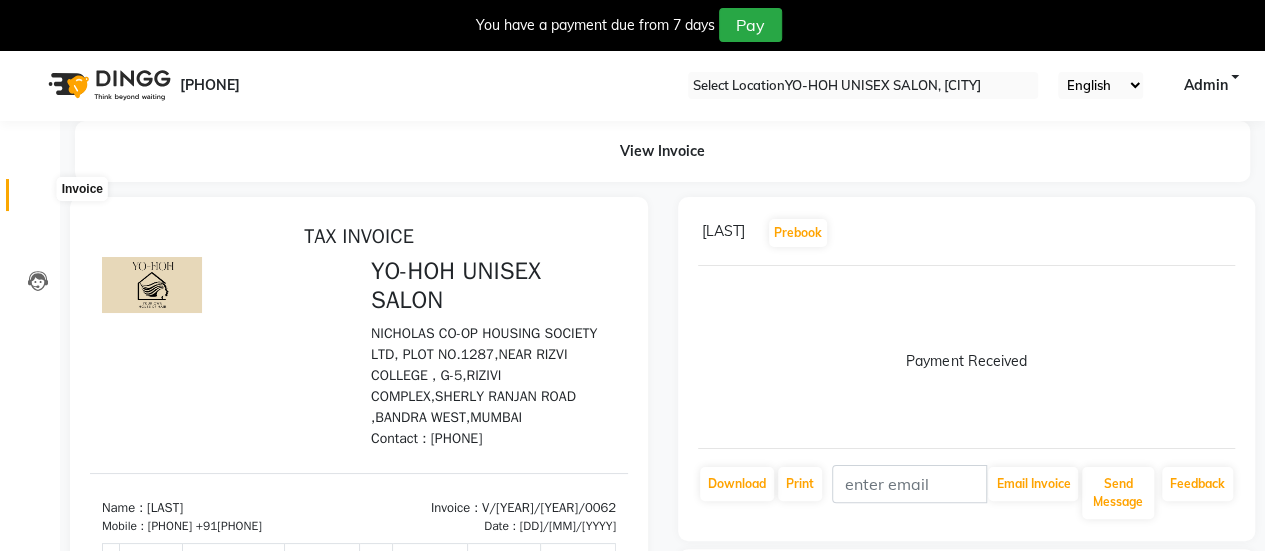 click at bounding box center [37, 200] 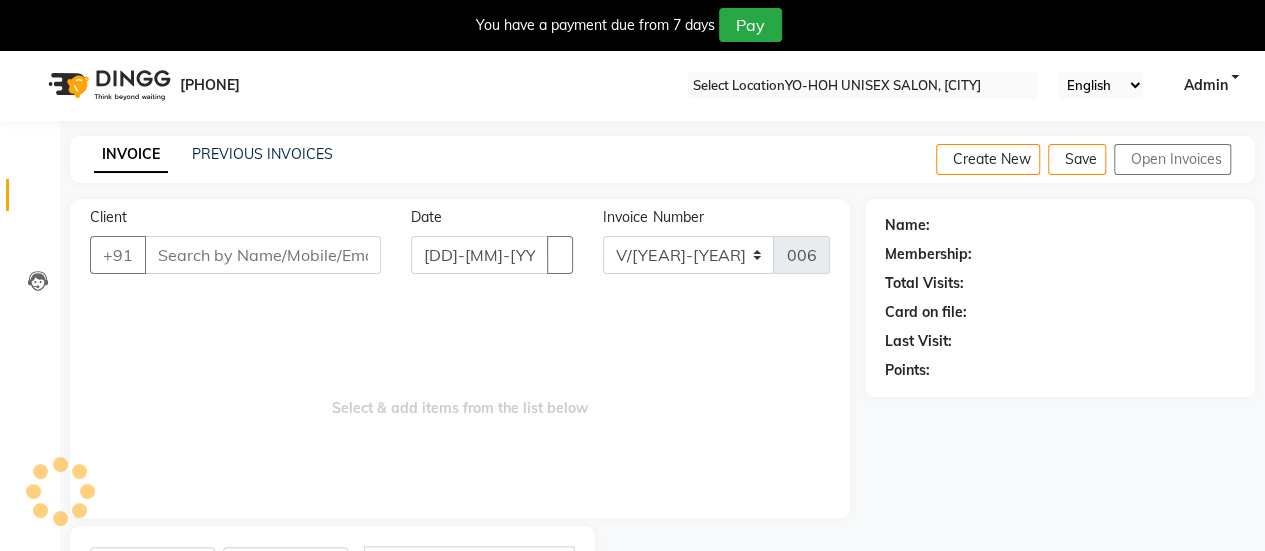 scroll, scrollTop: 98, scrollLeft: 0, axis: vertical 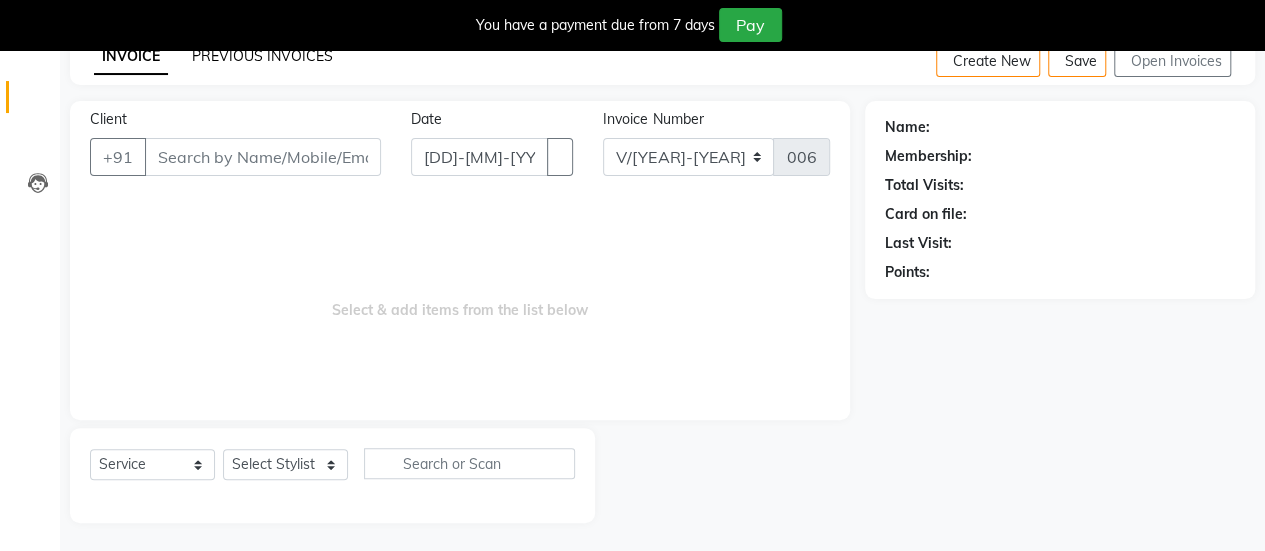 click on "PREVIOUS INVOICES" at bounding box center (262, 56) 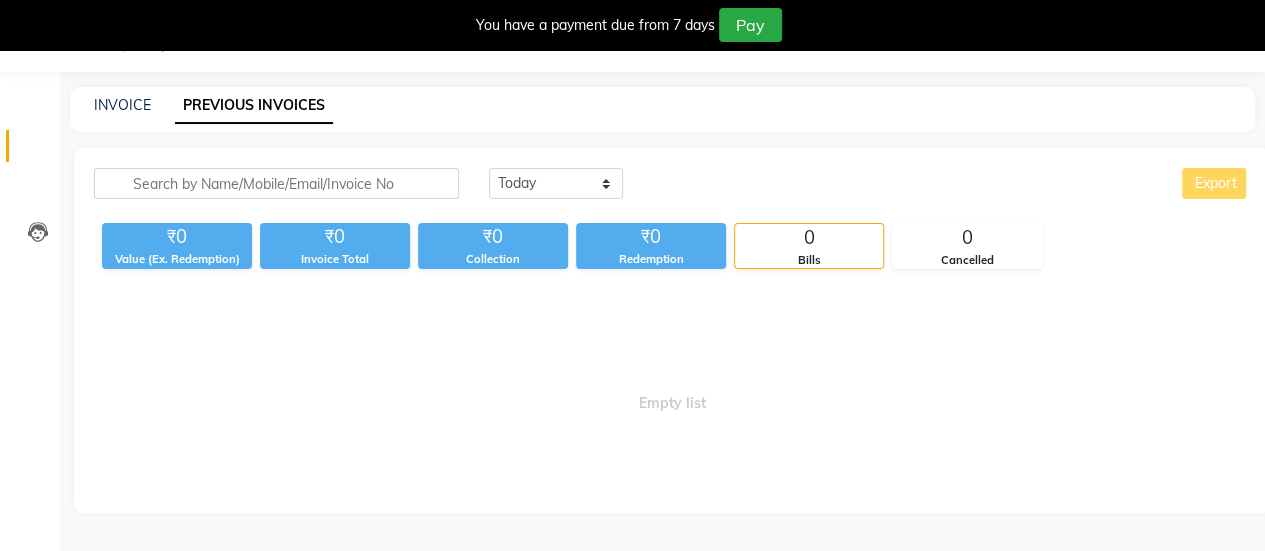 click on "PREVIOUS INVOICES" at bounding box center [254, 106] 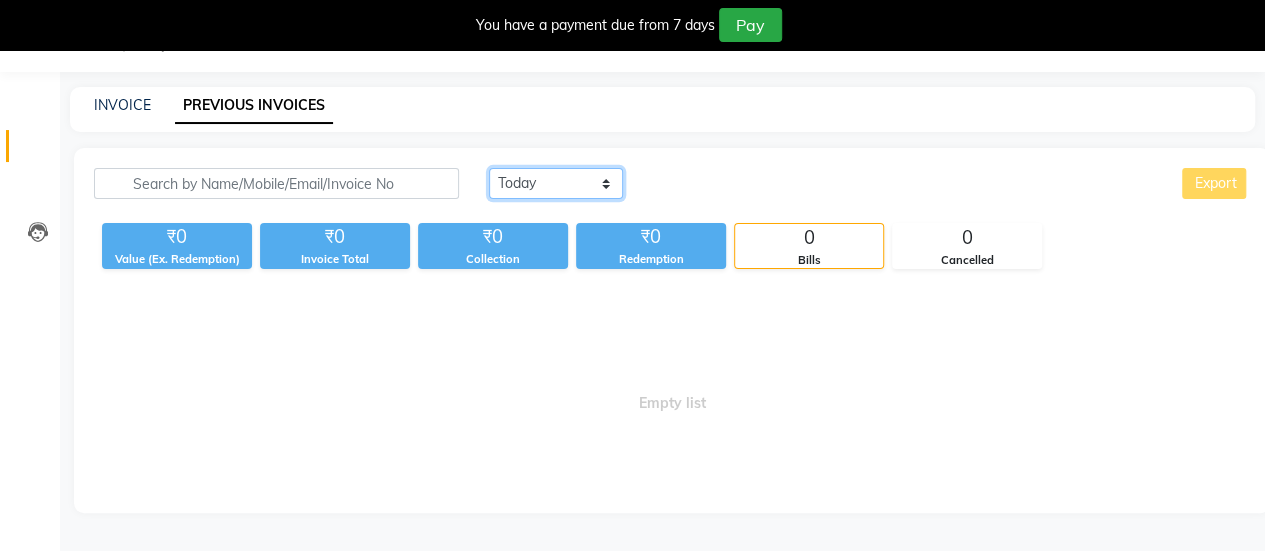 click on "Today Yesterday Custom Range" at bounding box center [556, 183] 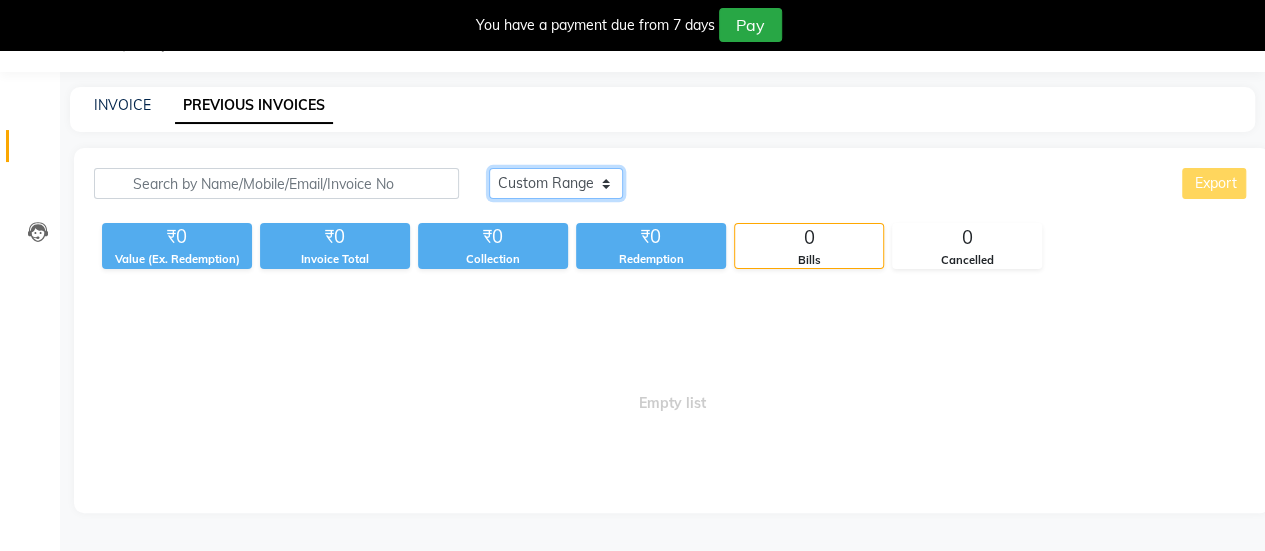 click on "Today Yesterday Custom Range" at bounding box center (556, 183) 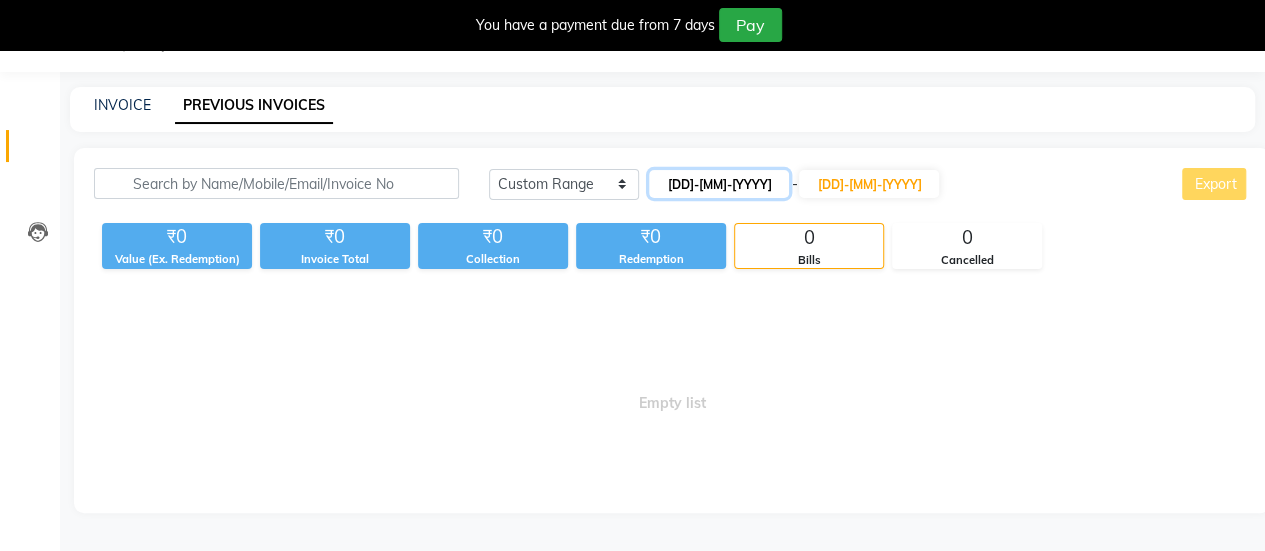 click on "[DD]-[MM]-[YYYY]" at bounding box center [719, 184] 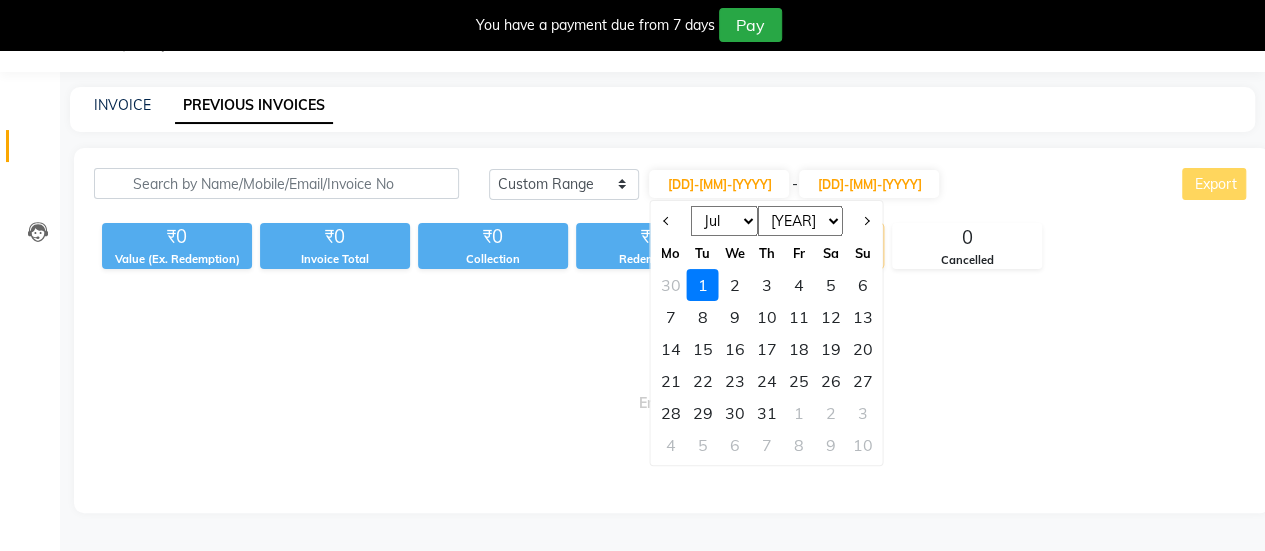 click on "Jan Feb Mar Apr May Jun Jul Aug Sep Oct Nov Dec" at bounding box center (724, 221) 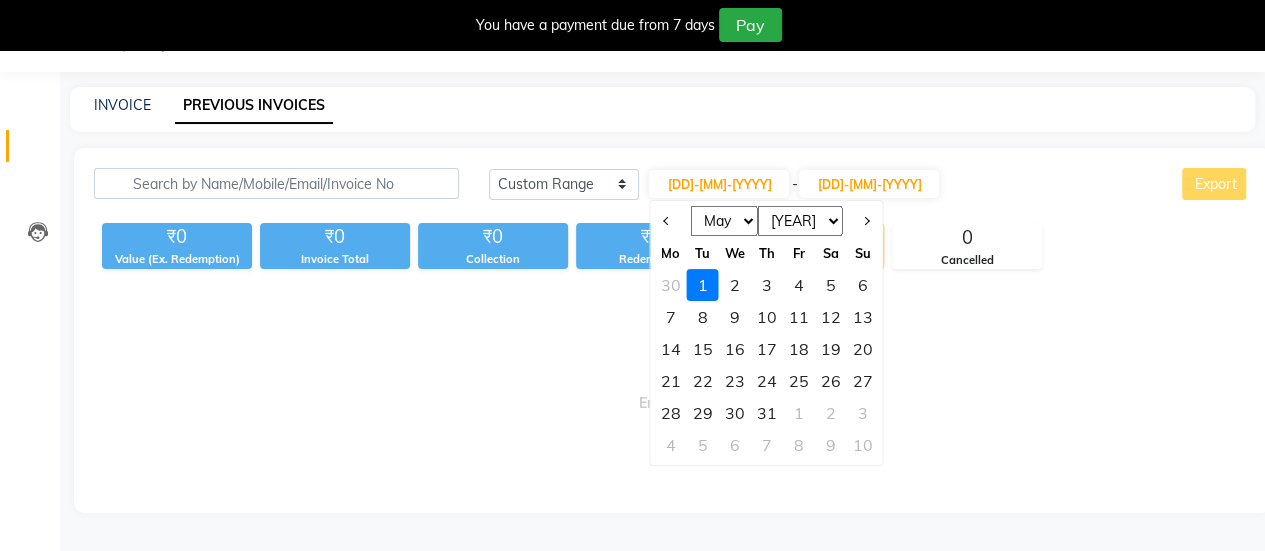 click on "Jan Feb Mar Apr May Jun Jul Aug Sep Oct Nov Dec" at bounding box center (724, 221) 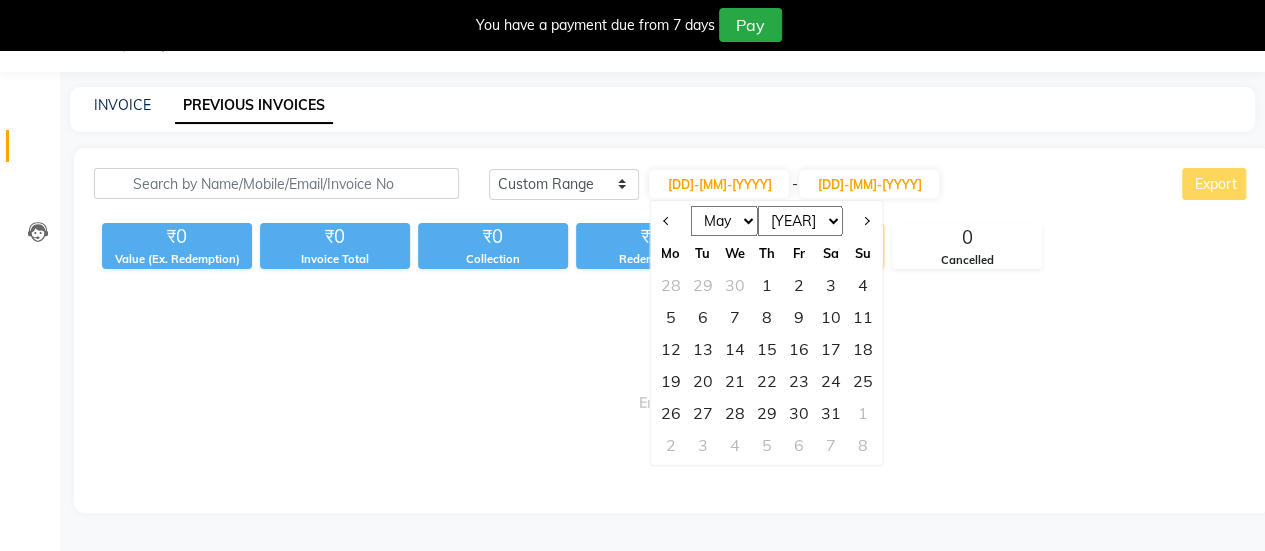 click on "15" at bounding box center (767, 349) 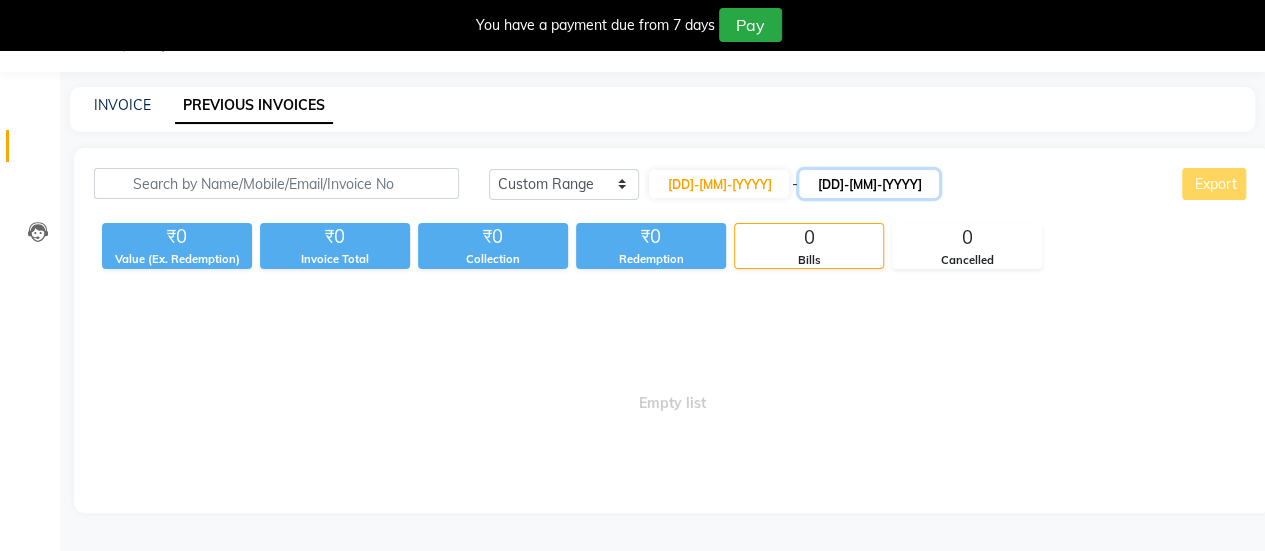 click on "[DD]-[MM]-[YYYY]" at bounding box center (869, 184) 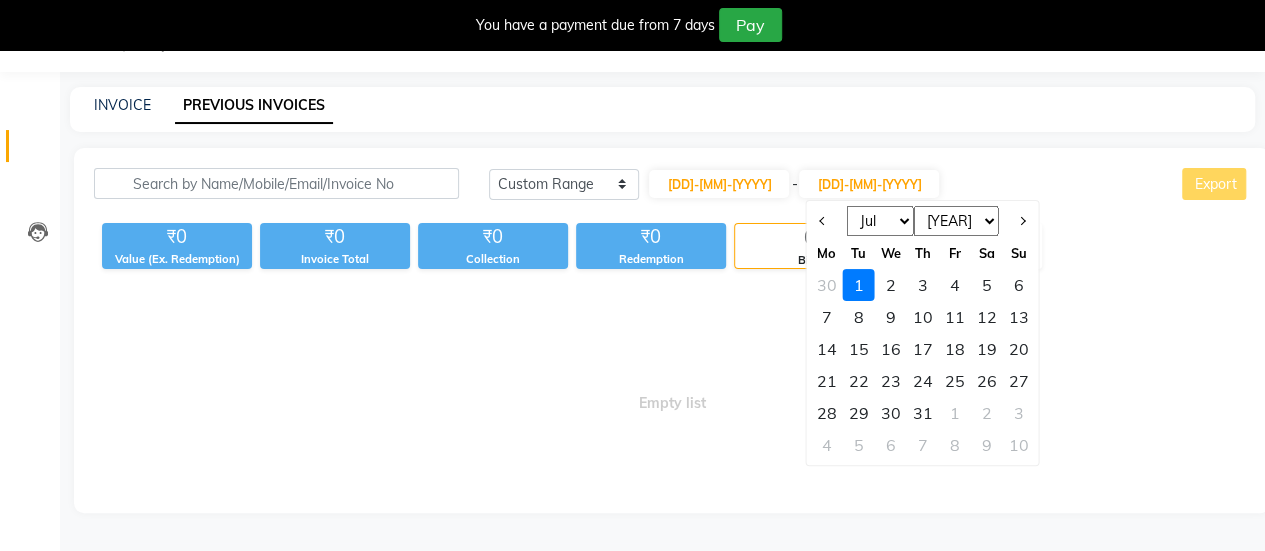 click on "May Jun Jul Aug Sep Oct Nov Dec" at bounding box center [880, 221] 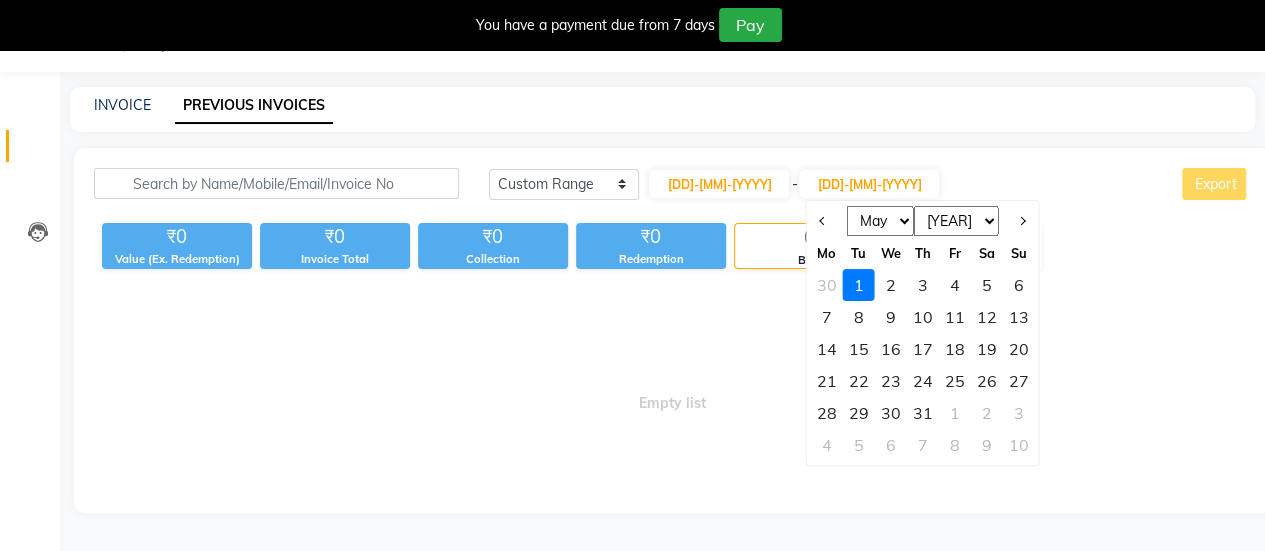 click on "May Jun Jul Aug Sep Oct Nov Dec" at bounding box center [880, 221] 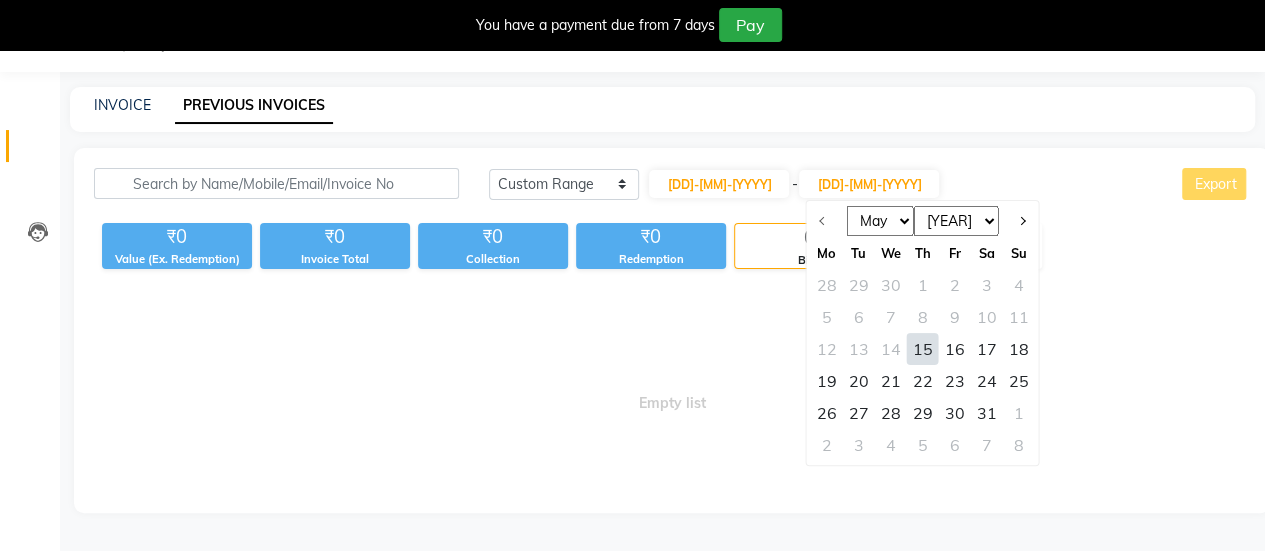 click on "31" at bounding box center (987, 413) 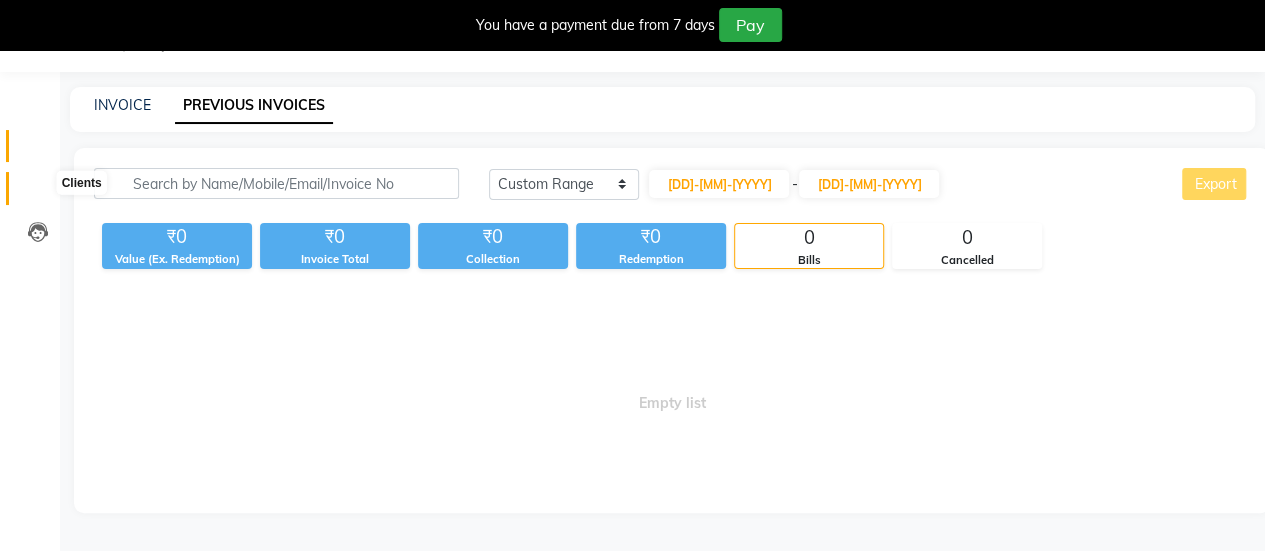 click at bounding box center [38, 193] 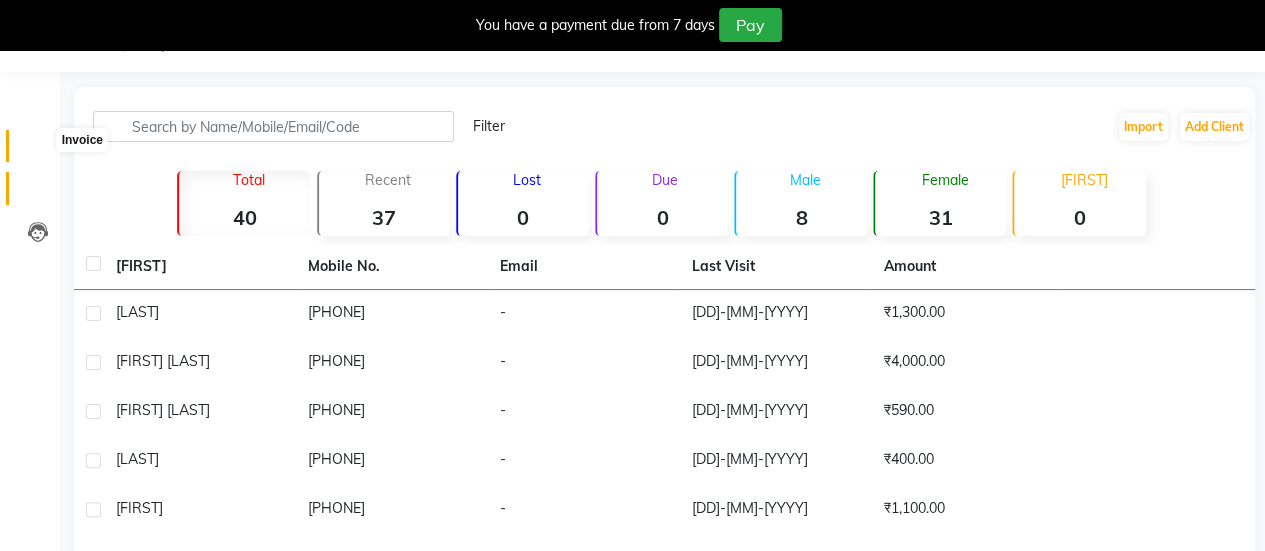 click at bounding box center [38, 151] 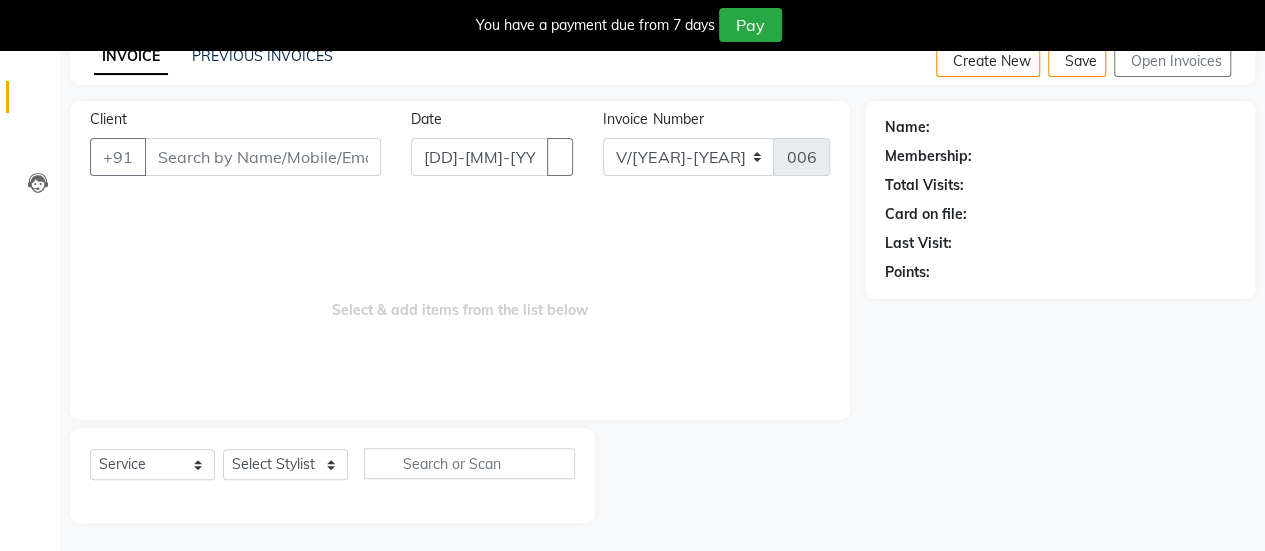 scroll, scrollTop: 0, scrollLeft: 0, axis: both 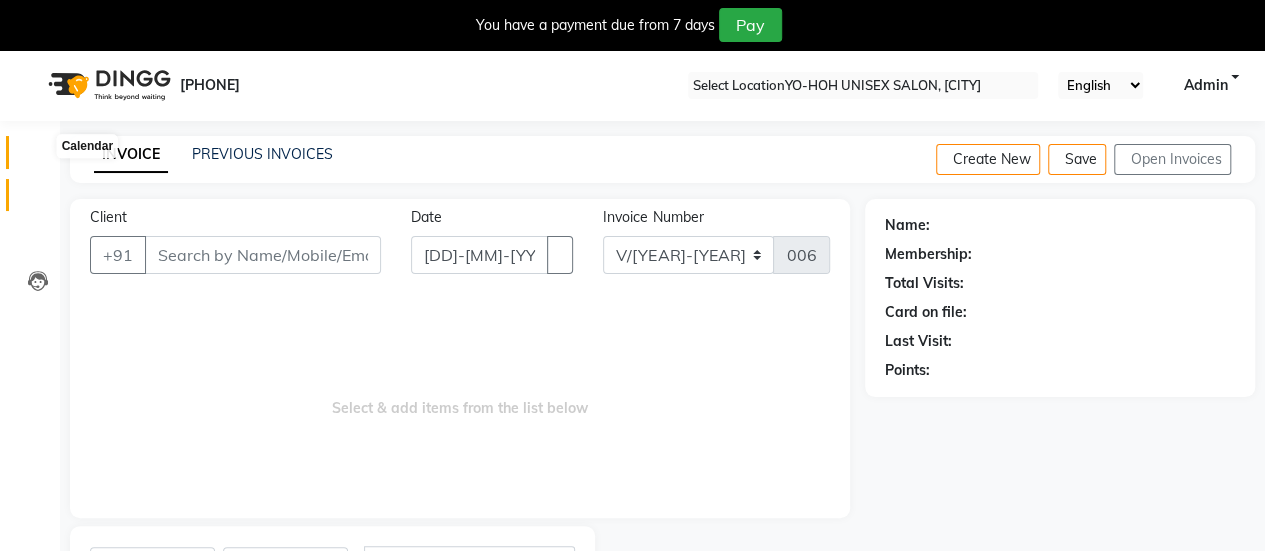 click at bounding box center [38, 157] 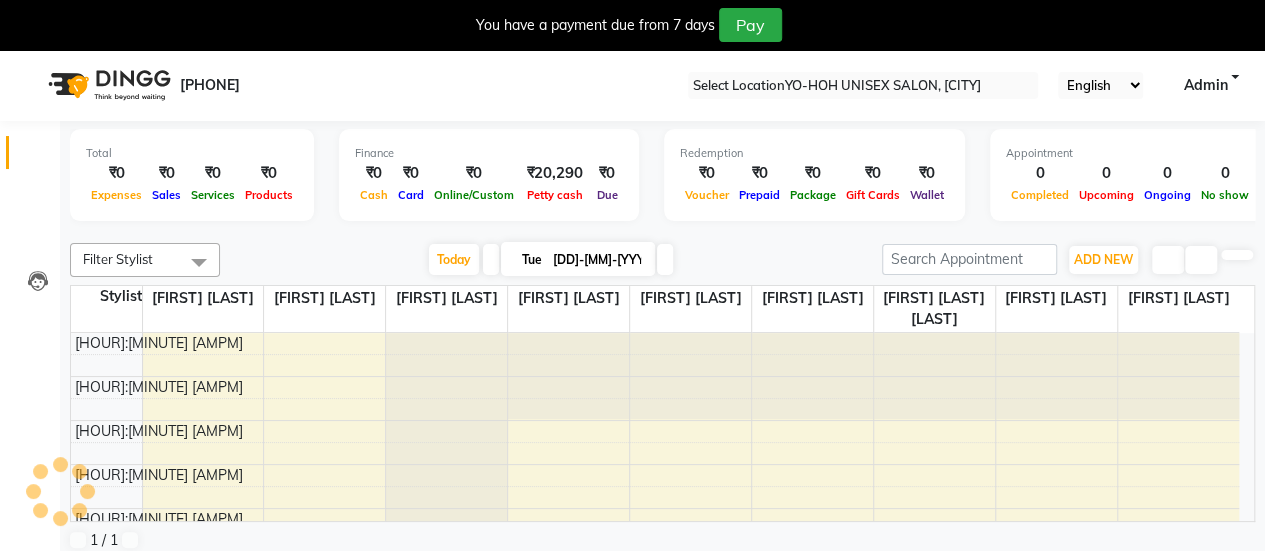 scroll, scrollTop: 0, scrollLeft: 0, axis: both 